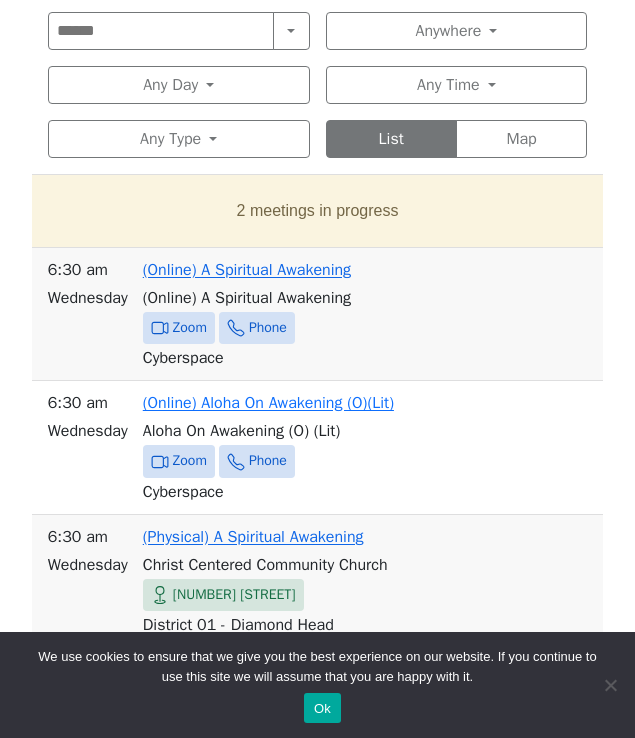 scroll, scrollTop: 832, scrollLeft: 0, axis: vertical 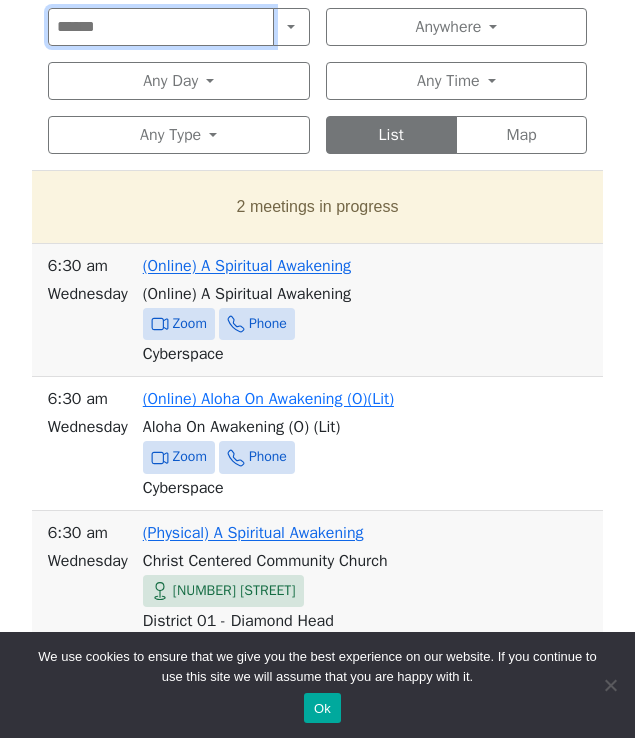 click at bounding box center (161, 27) 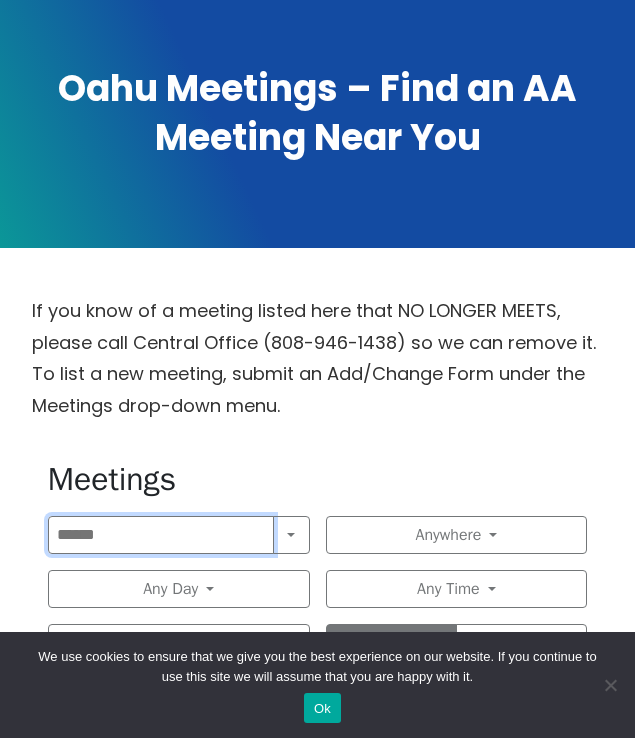 scroll, scrollTop: 301, scrollLeft: 0, axis: vertical 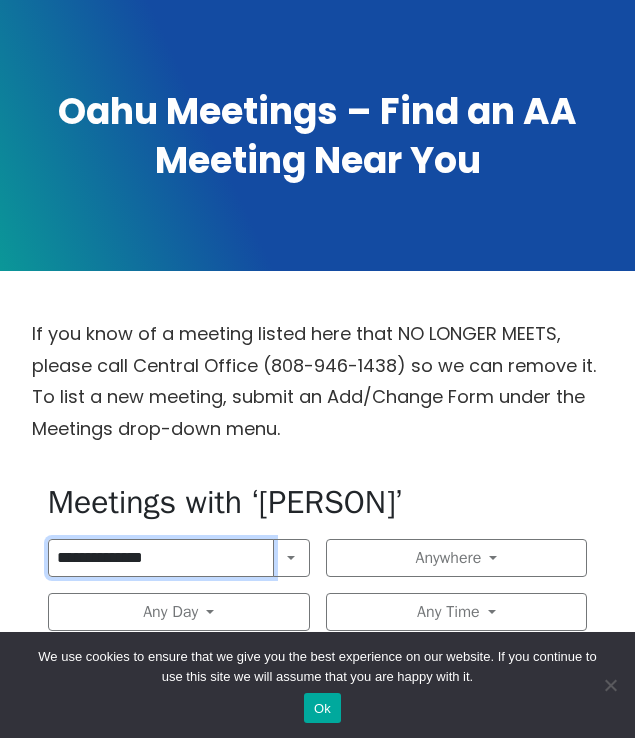 type on "**********" 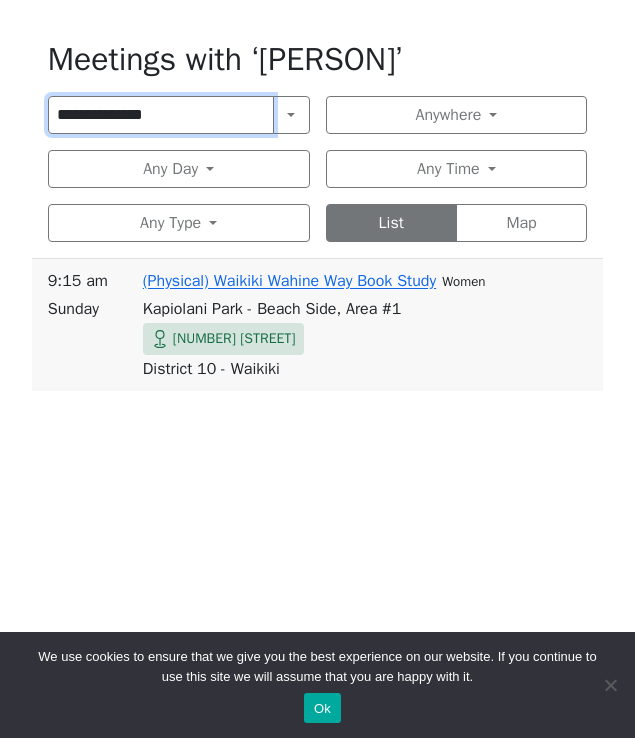 scroll, scrollTop: 746, scrollLeft: 0, axis: vertical 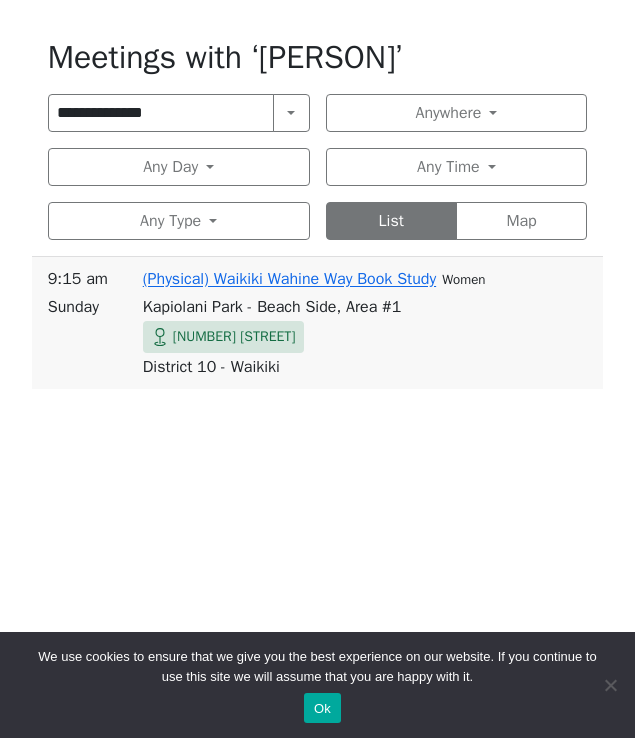 click on "(Physical) Waikiki Wahine Way Book Study" at bounding box center [289, 279] 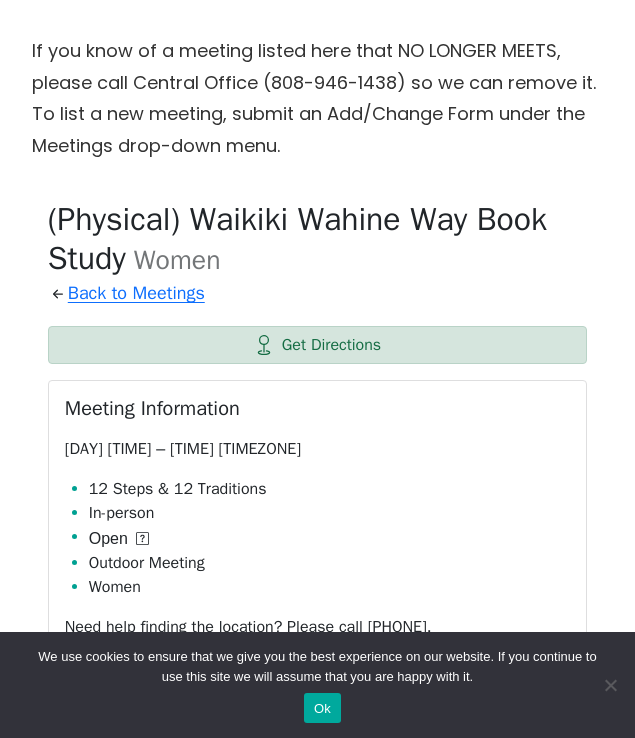 scroll, scrollTop: 0, scrollLeft: 0, axis: both 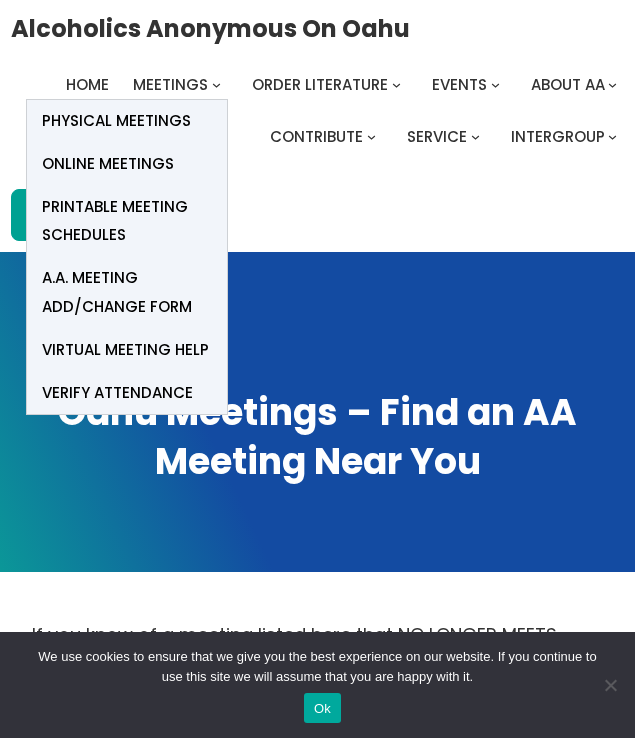 click on "Meetings" at bounding box center [170, 84] 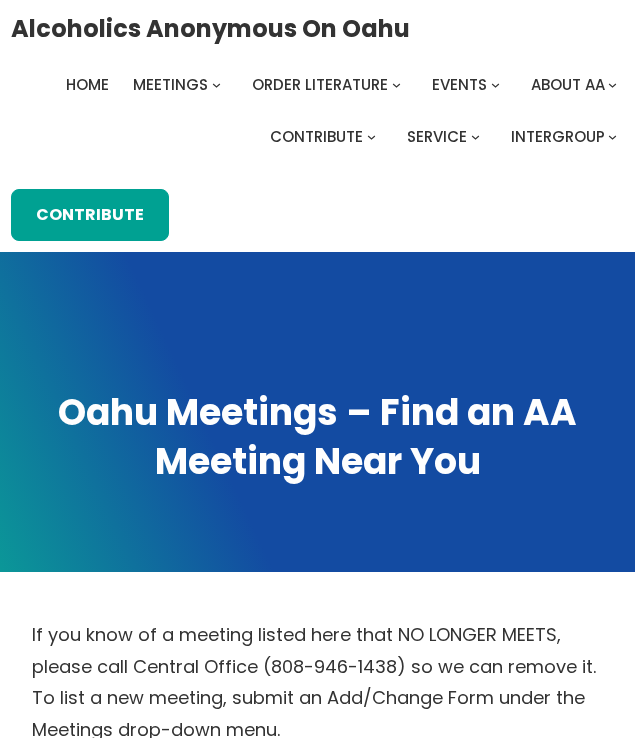 scroll, scrollTop: 0, scrollLeft: 0, axis: both 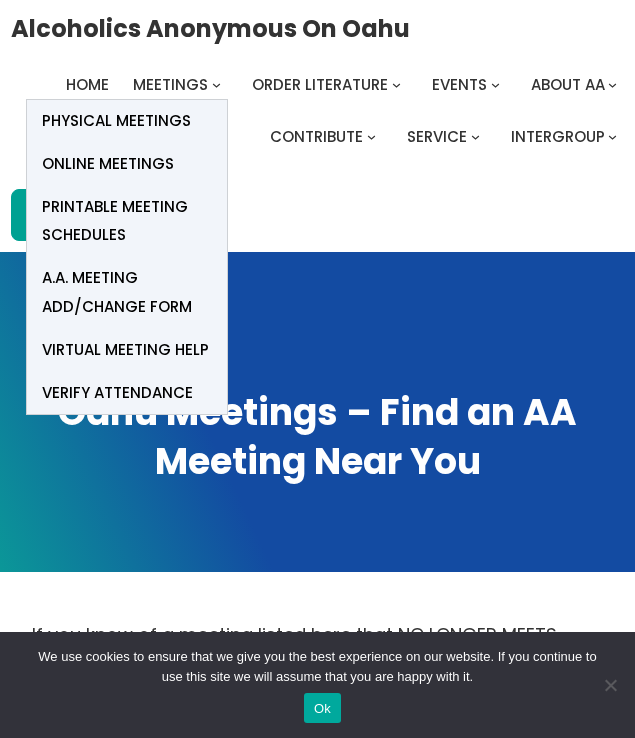 click on "Physical Meetings" at bounding box center [116, 121] 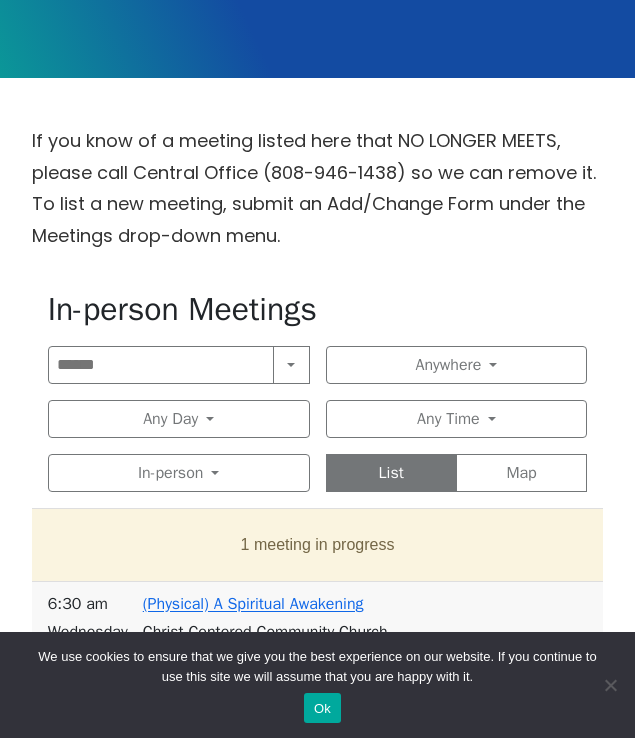 scroll, scrollTop: 500, scrollLeft: 0, axis: vertical 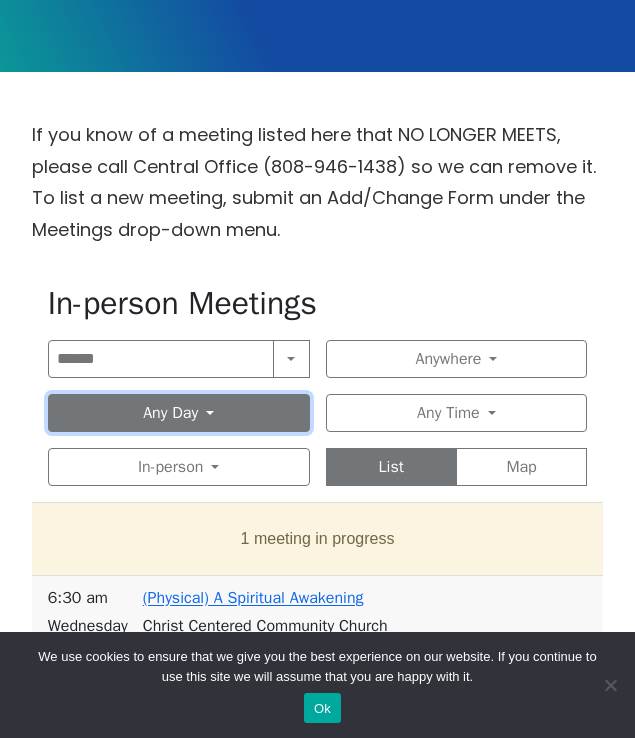 click on "Any Day" at bounding box center [179, 413] 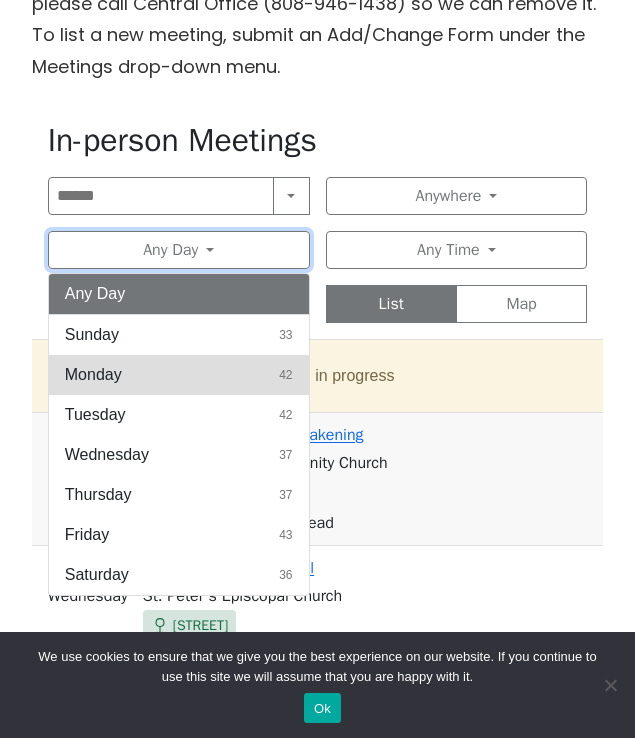 scroll, scrollTop: 665, scrollLeft: 0, axis: vertical 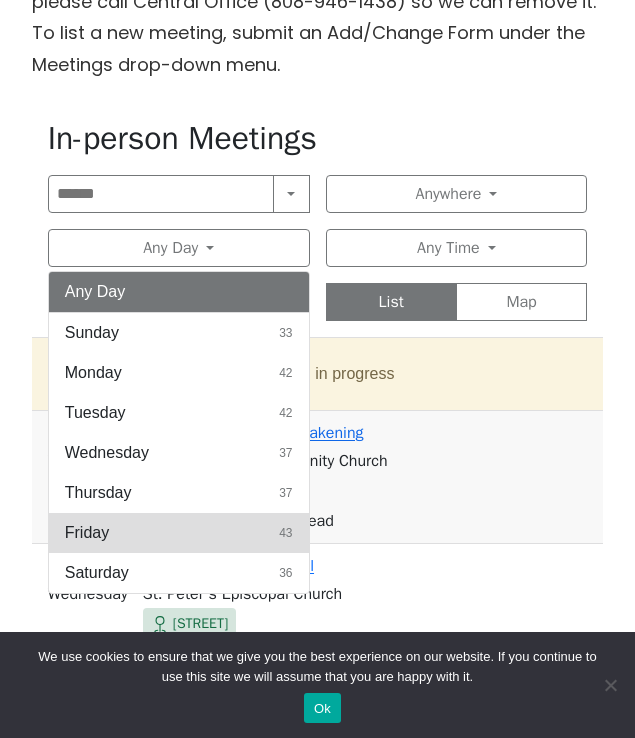 click on "Friday 43" at bounding box center [179, 533] 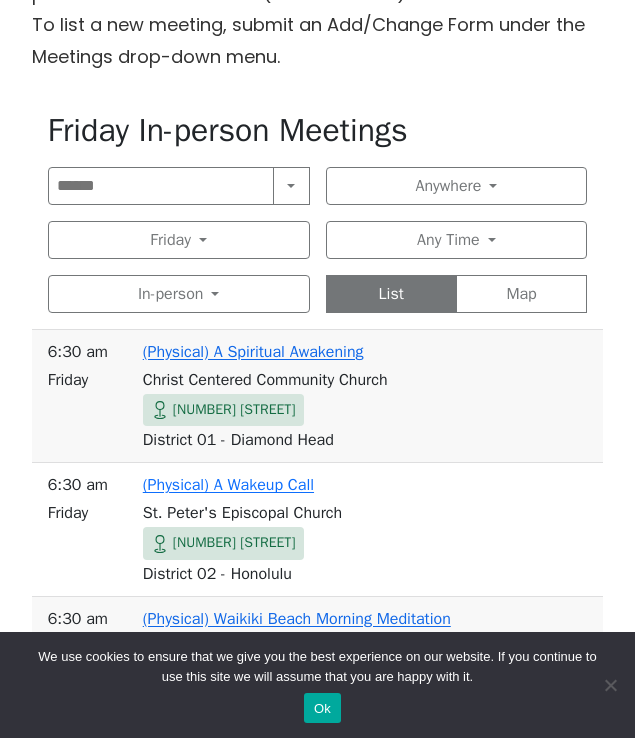 scroll, scrollTop: 680, scrollLeft: 0, axis: vertical 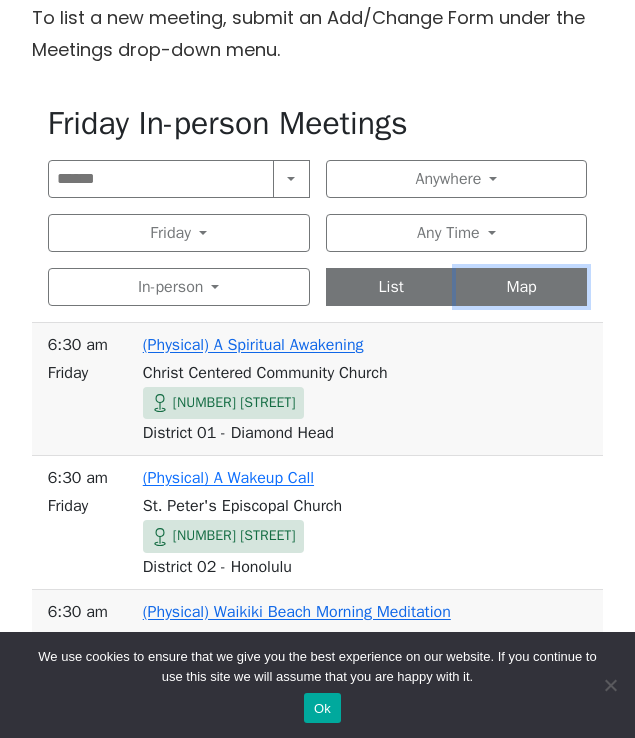 click on "Map" at bounding box center [521, 287] 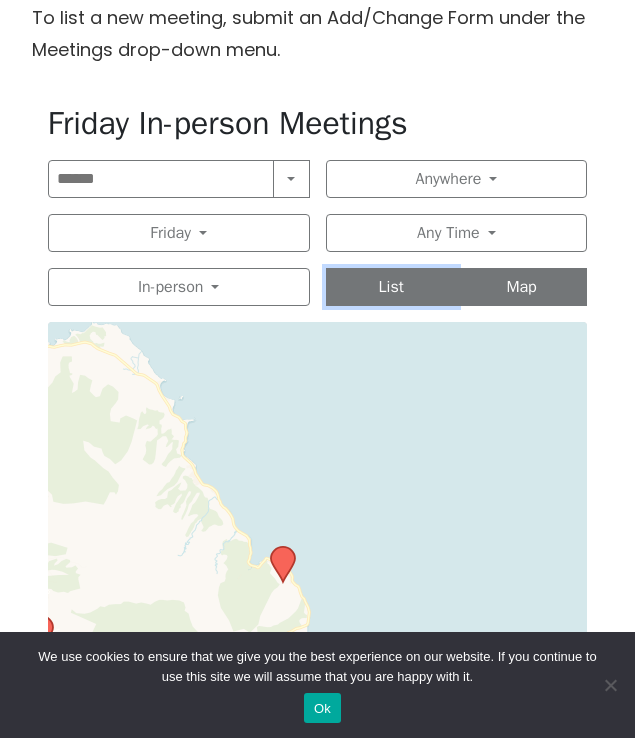 click on "List" at bounding box center [391, 287] 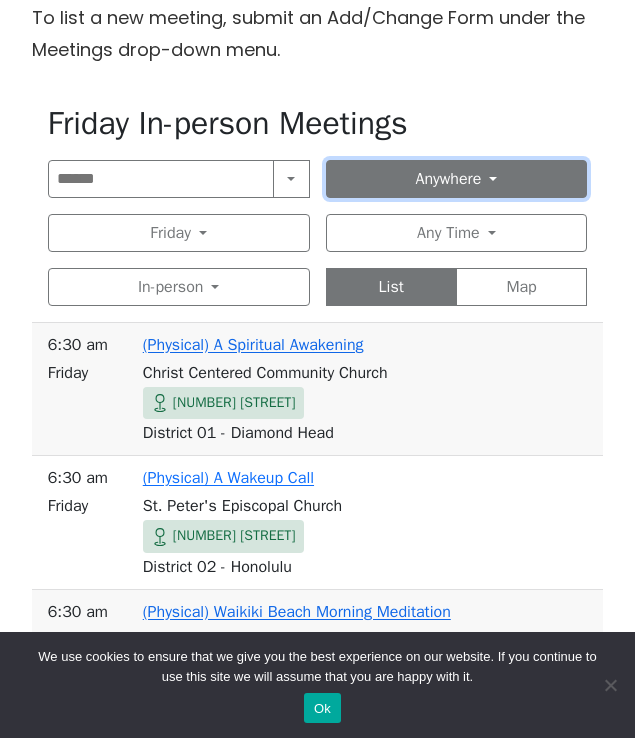 click on "Anywhere" at bounding box center (457, 179) 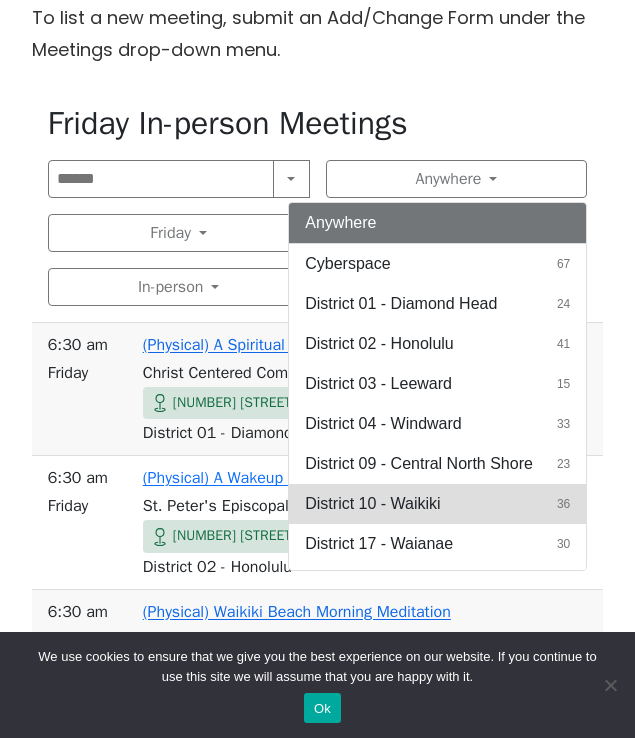 click on "District 10 - Waikiki" at bounding box center [372, 504] 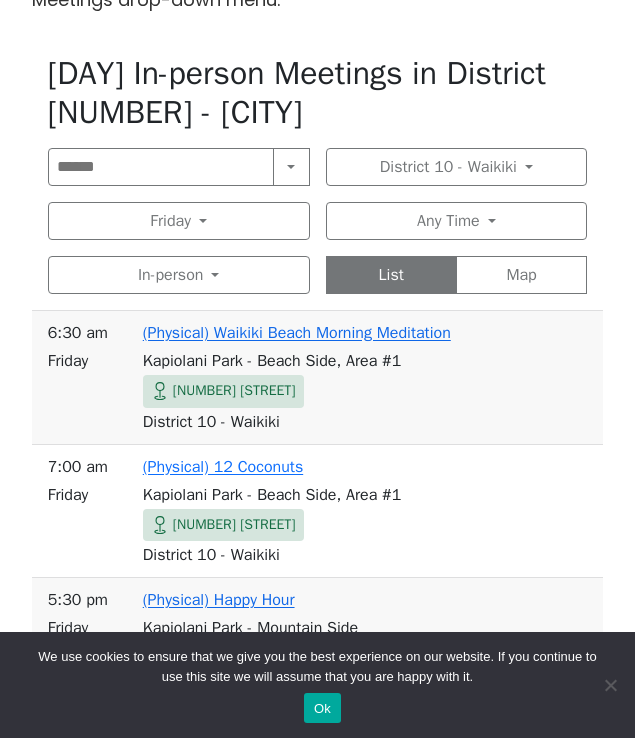 scroll, scrollTop: 746, scrollLeft: 0, axis: vertical 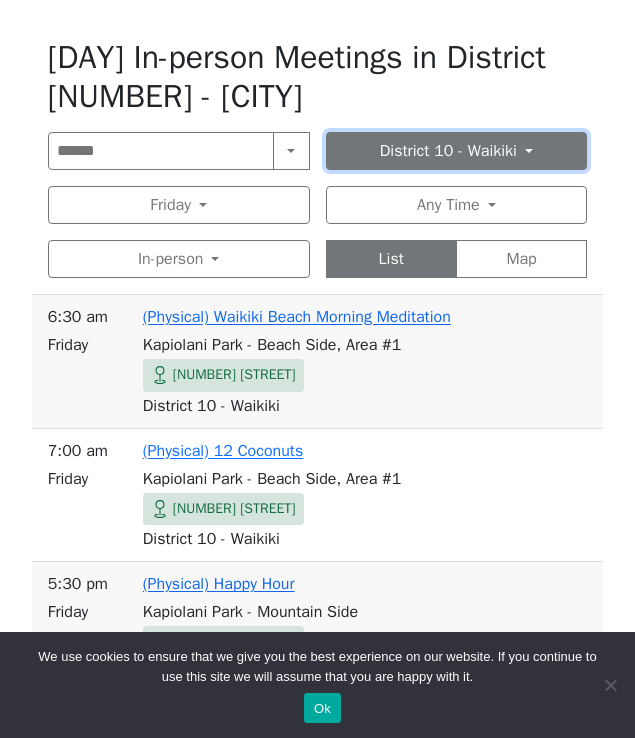 click on "District 10 - Waikiki" at bounding box center (457, 151) 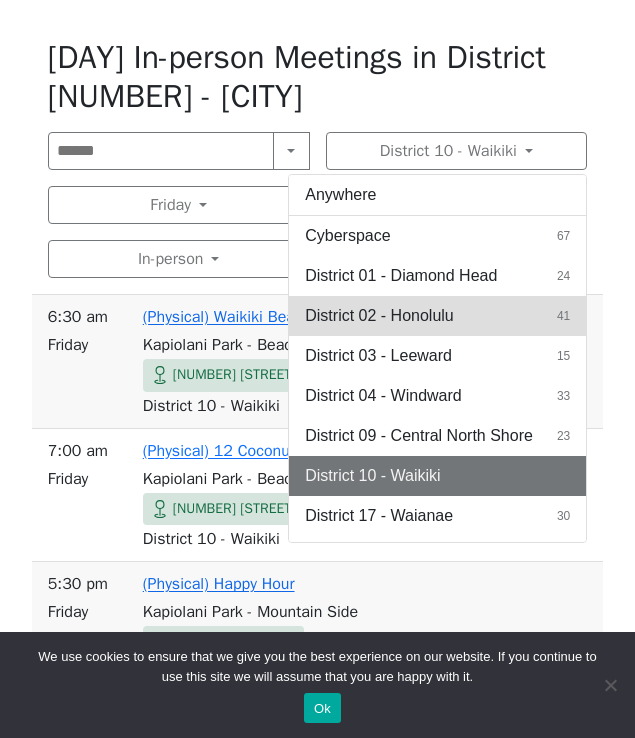 click on "District 02 - Honolulu" at bounding box center [379, 316] 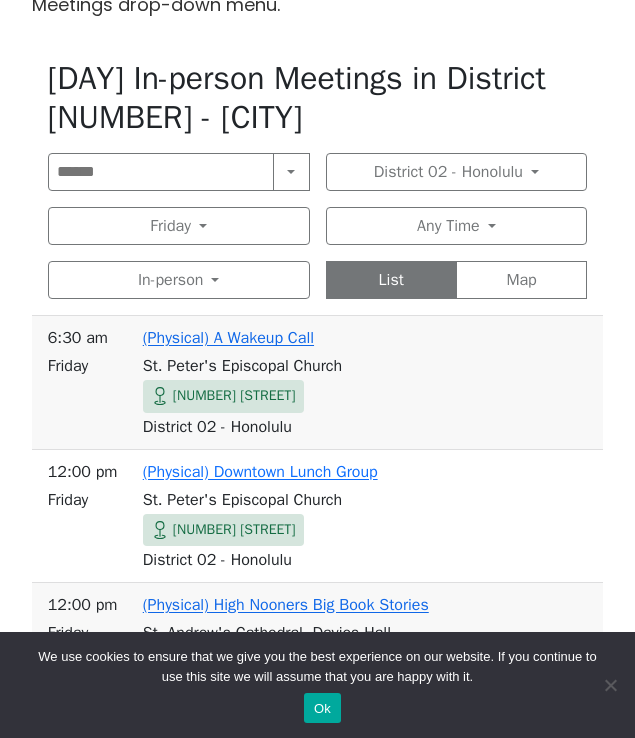 scroll, scrollTop: 727, scrollLeft: 0, axis: vertical 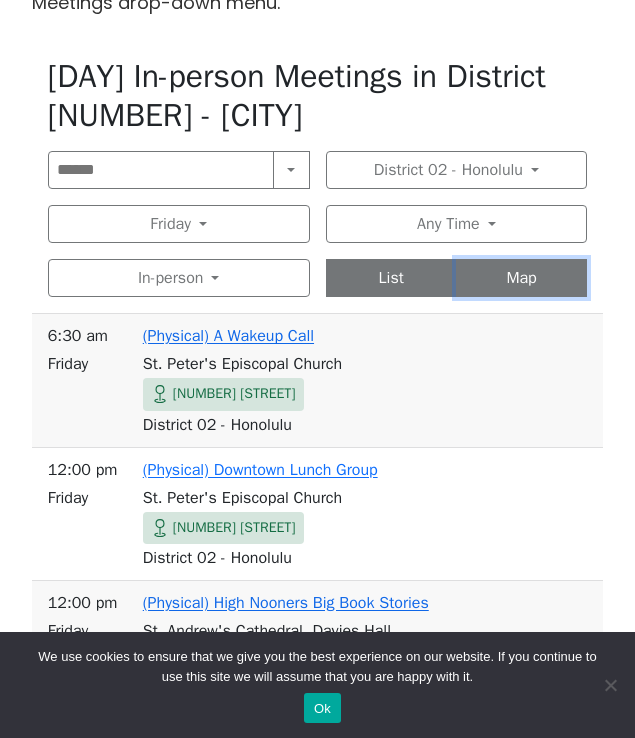 click on "Map" at bounding box center [521, 278] 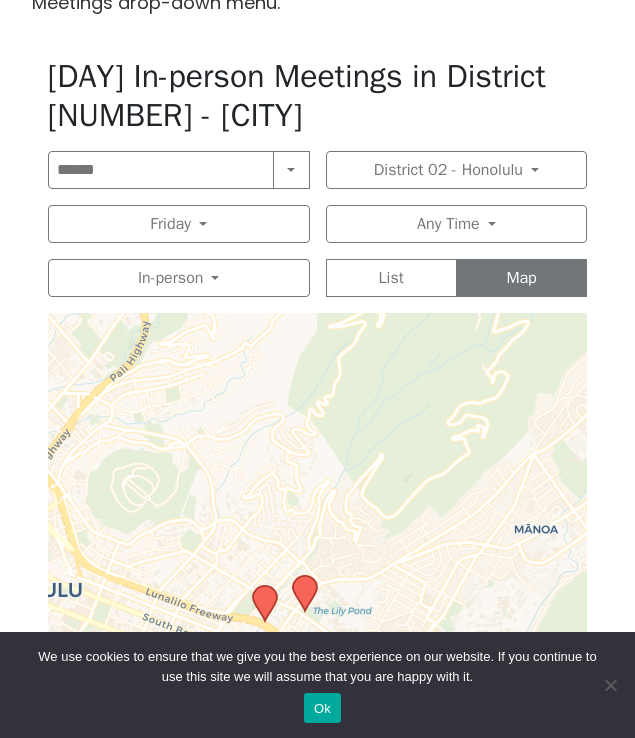 drag, startPoint x: 500, startPoint y: 473, endPoint x: 496, endPoint y: 495, distance: 22.36068 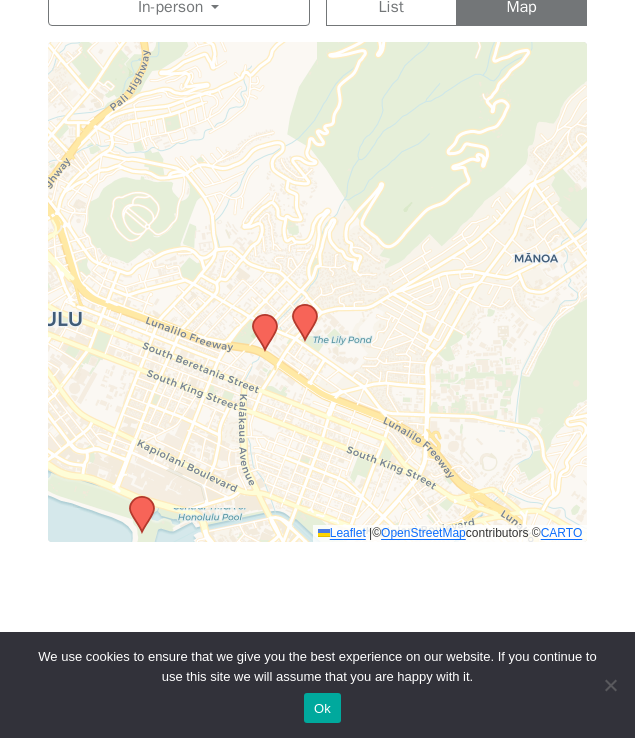 scroll, scrollTop: 985, scrollLeft: 0, axis: vertical 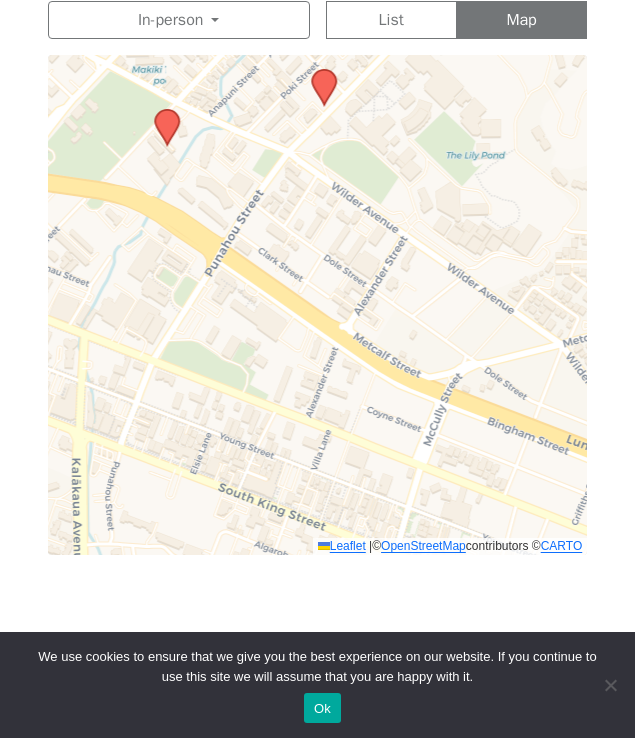 drag, startPoint x: 134, startPoint y: 478, endPoint x: 473, endPoint y: 228, distance: 421.2137 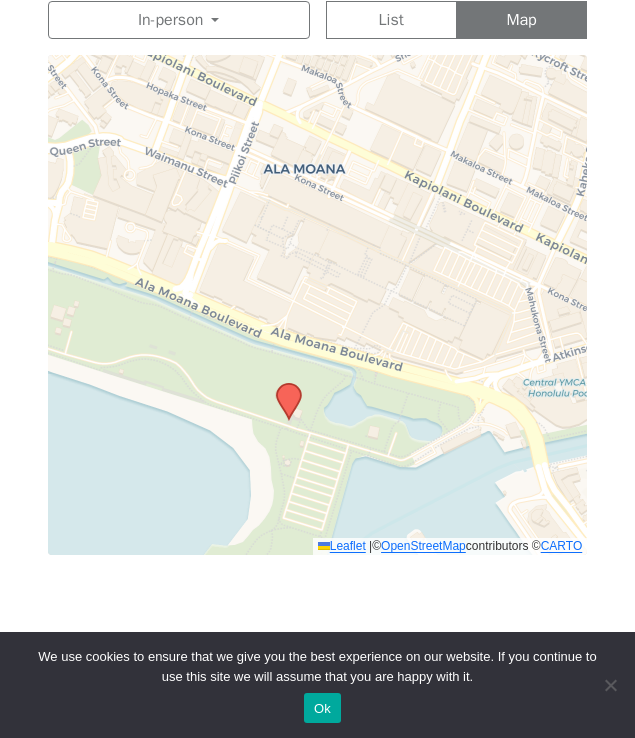 drag, startPoint x: 234, startPoint y: 449, endPoint x: 848, endPoint y: -6, distance: 764.21265 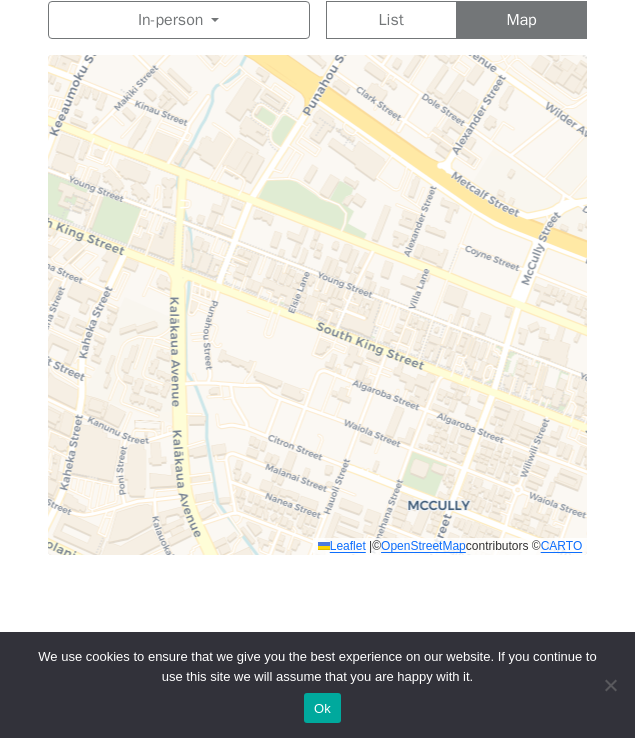drag, startPoint x: 481, startPoint y: 280, endPoint x: -35, endPoint y: 574, distance: 593.8788 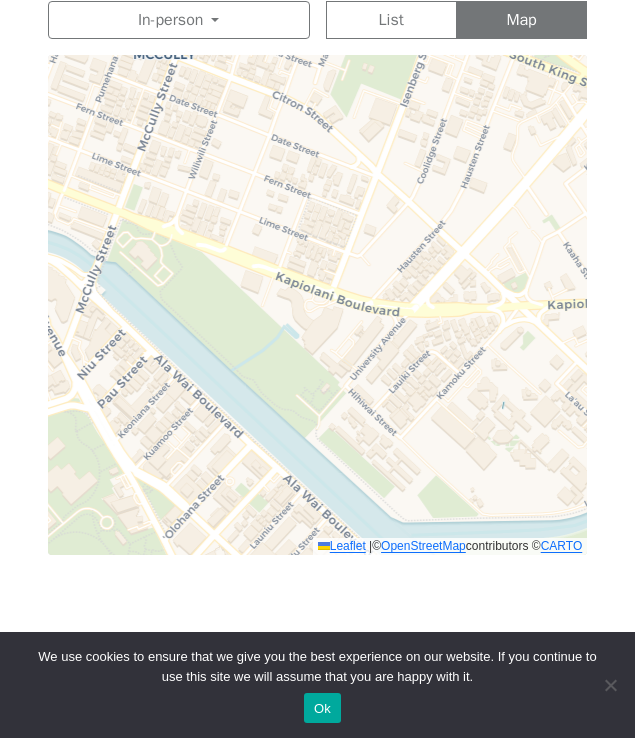 drag, startPoint x: 337, startPoint y: 449, endPoint x: 63, endPoint y: -2, distance: 527.7092 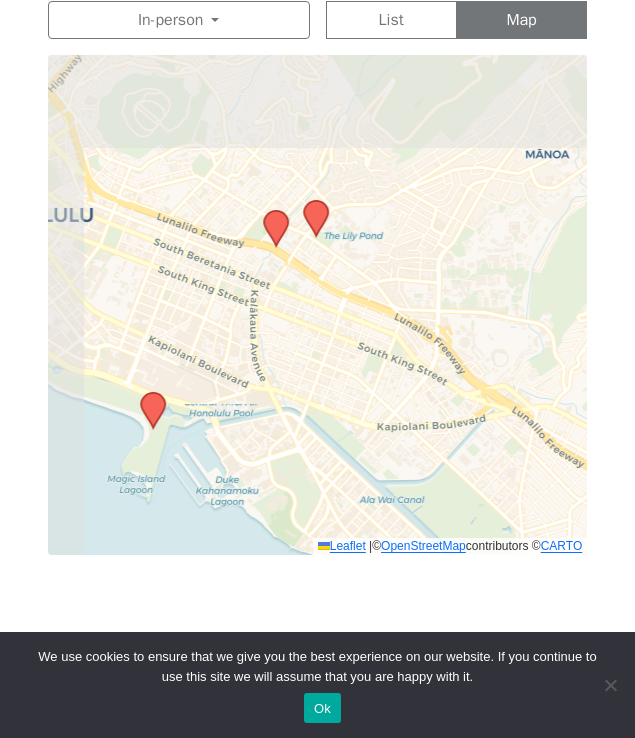 drag, startPoint x: 234, startPoint y: 196, endPoint x: 326, endPoint y: 349, distance: 178.5301 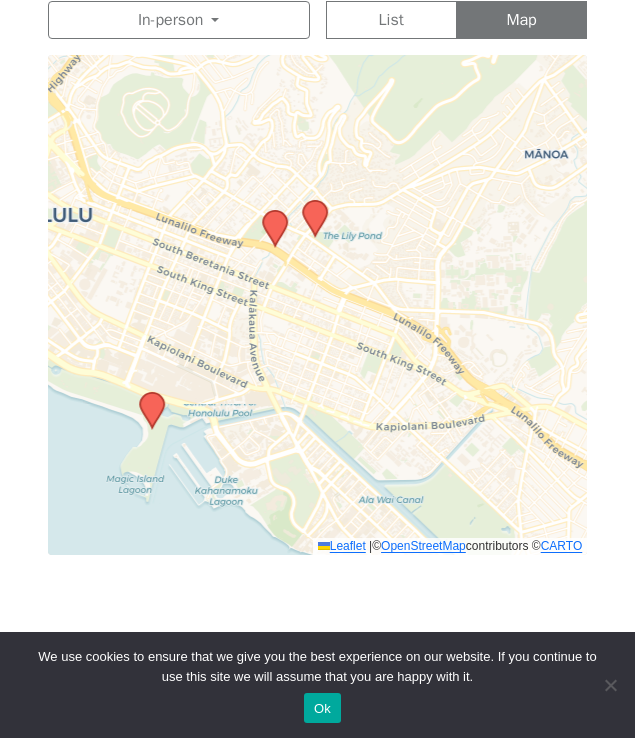 click 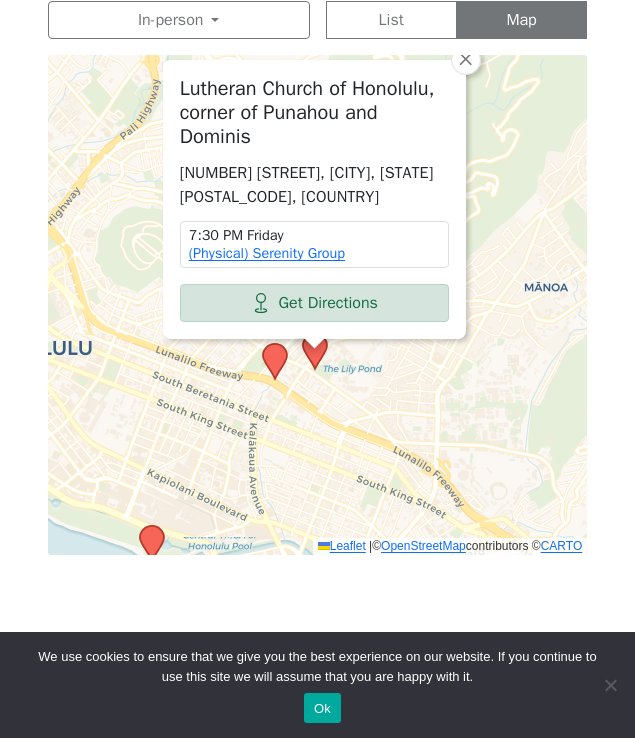 click 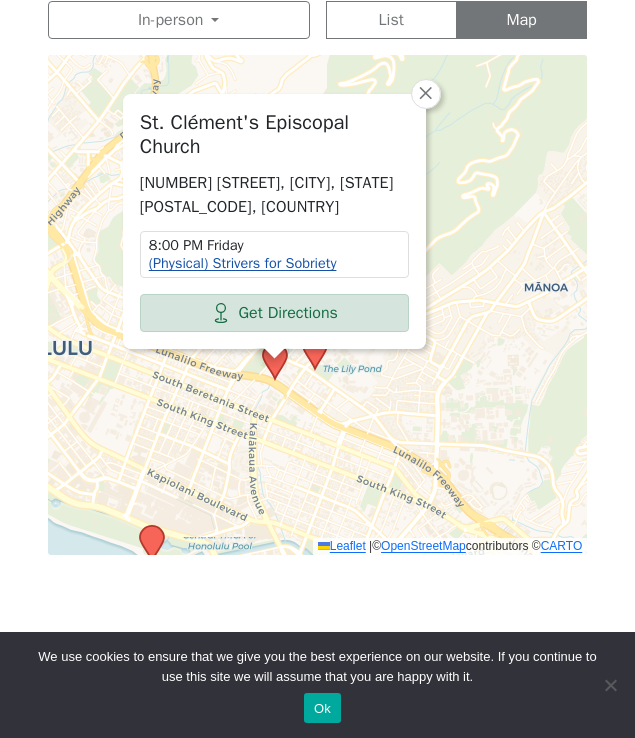 click on "(Physical) Strivers for Sobriety" at bounding box center (243, 263) 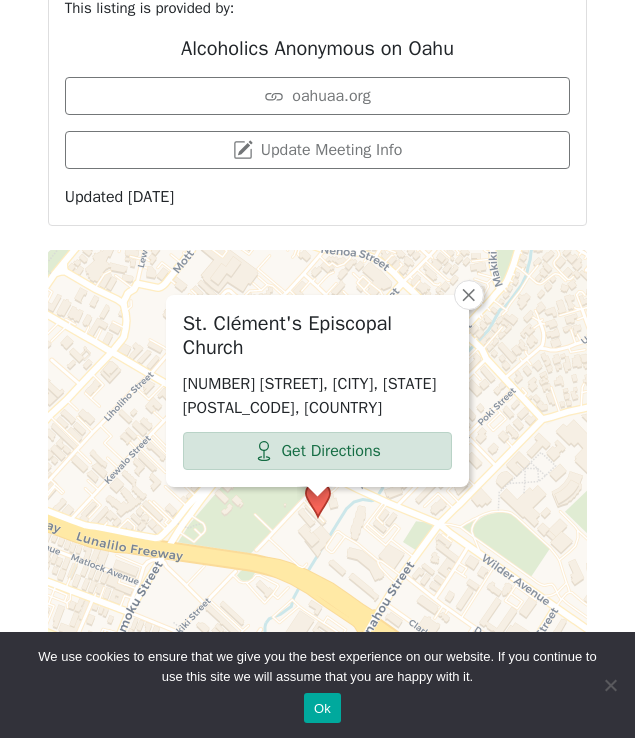 scroll, scrollTop: 1555, scrollLeft: 0, axis: vertical 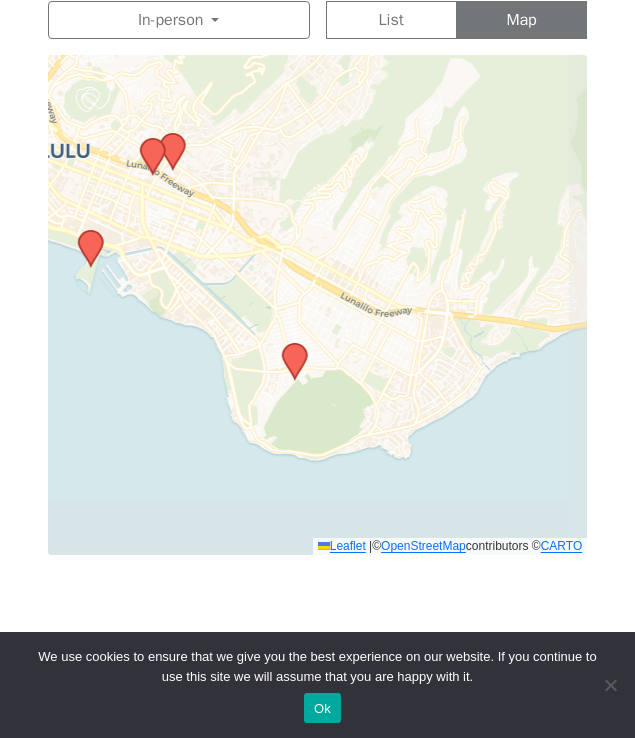 drag, startPoint x: 505, startPoint y: 408, endPoint x: 274, endPoint y: 276, distance: 266.0545 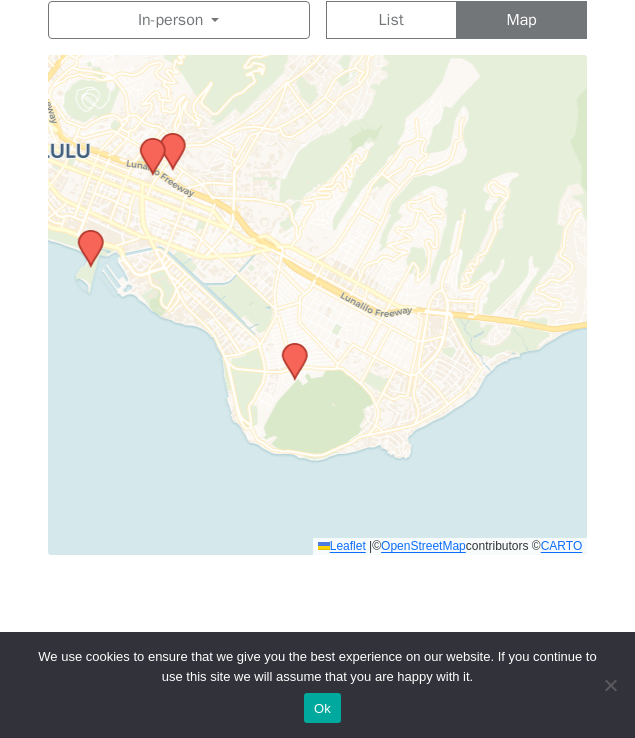 click 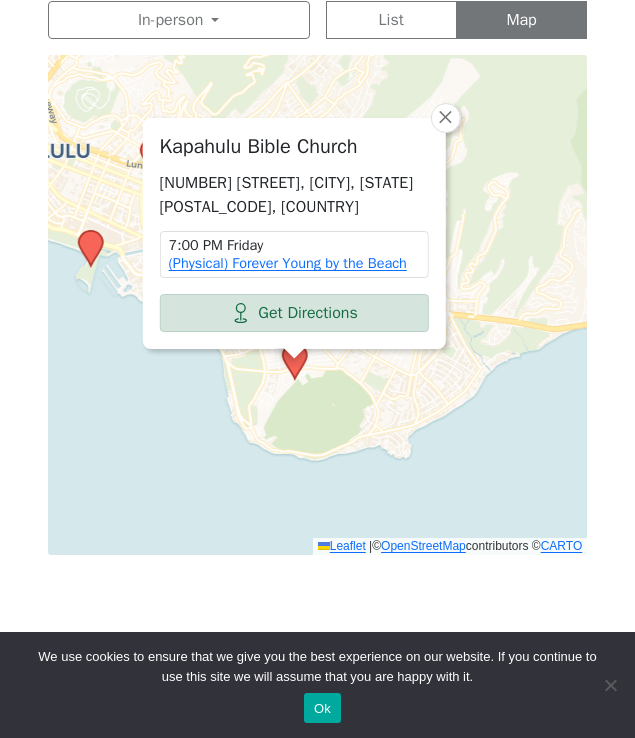 click on "[ORGANIZATION] [NUMBER] [STREET], [CITY], [STATE] [POSTAL_CODE], [COUNTRY] [TIME] [DAY] (Physical) [GROUP_NAME] Get Directions × Leaflet | © OpenStreetMap contributors © CARTO" at bounding box center (318, 305) 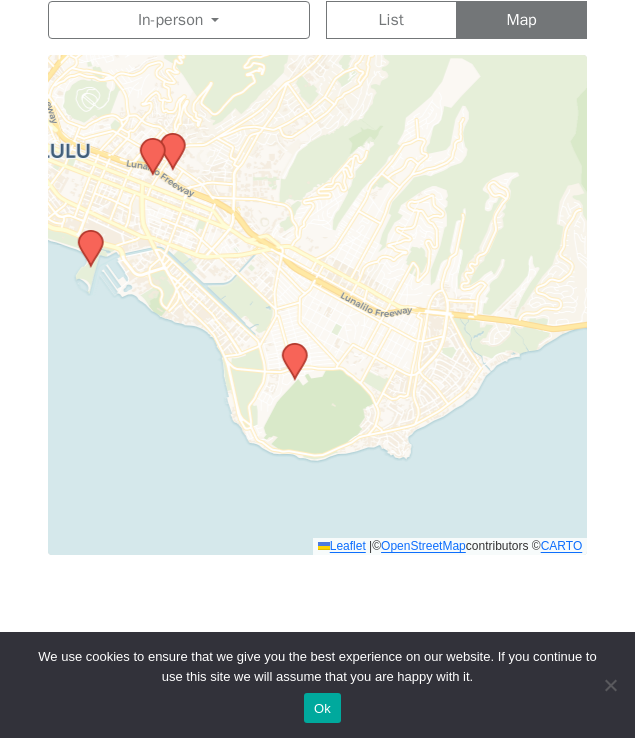 click 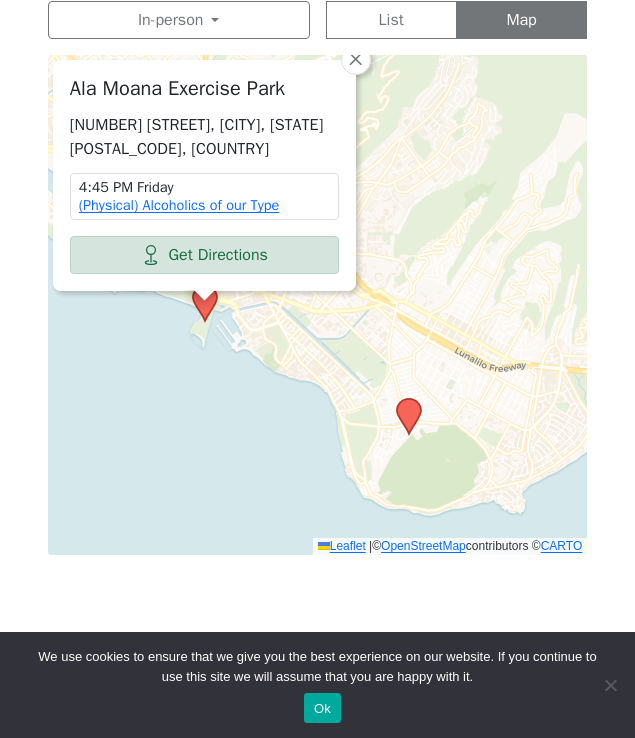 click on "[LOCATION] [NUMBER] [STREET], [CITY], [STATE] [POSTAL_CODE], [COUNTRY] [TIME] [DAY] (Physical) [GROUP_NAME] Get Directions × Leaflet | © OpenStreetMap contributors © CARTO" at bounding box center [318, 305] 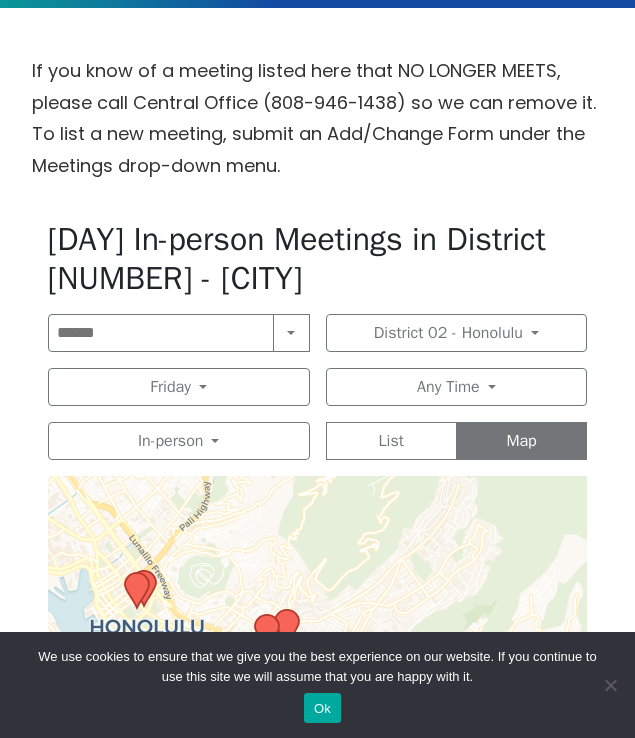 scroll, scrollTop: 575, scrollLeft: 0, axis: vertical 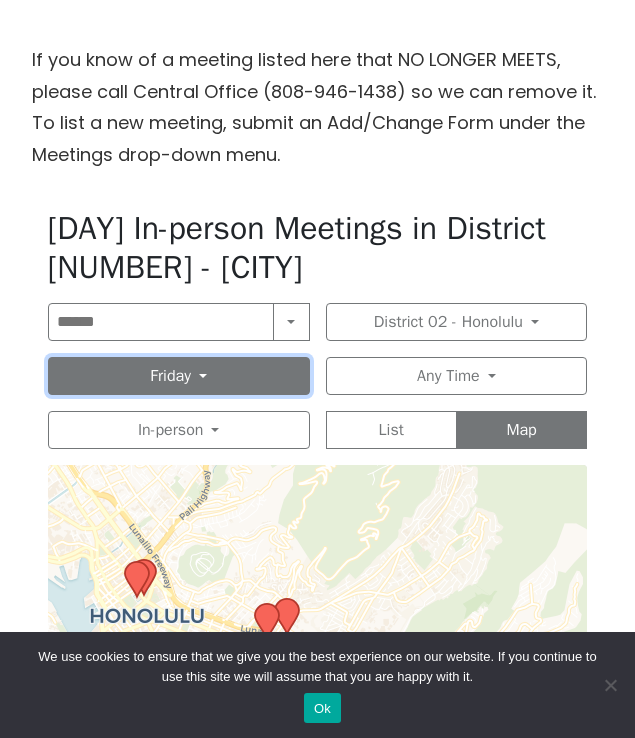 click on "Friday" at bounding box center [179, 376] 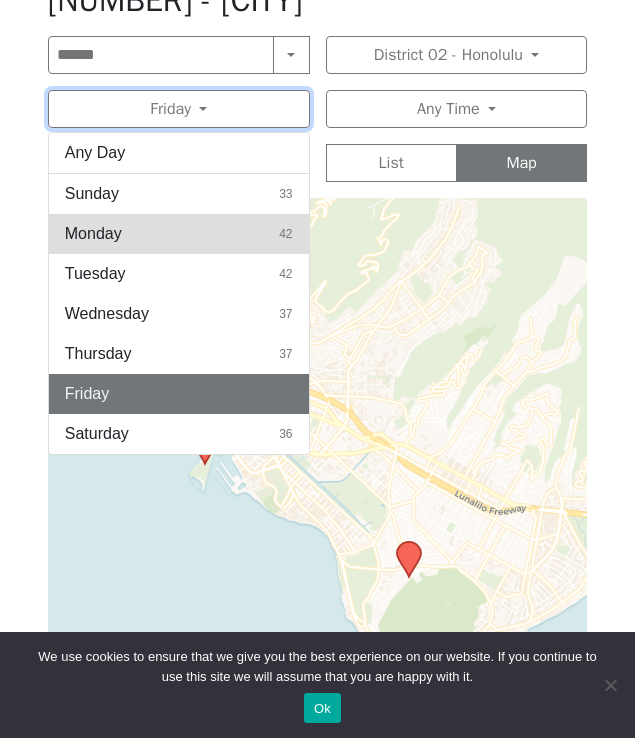 scroll, scrollTop: 843, scrollLeft: 0, axis: vertical 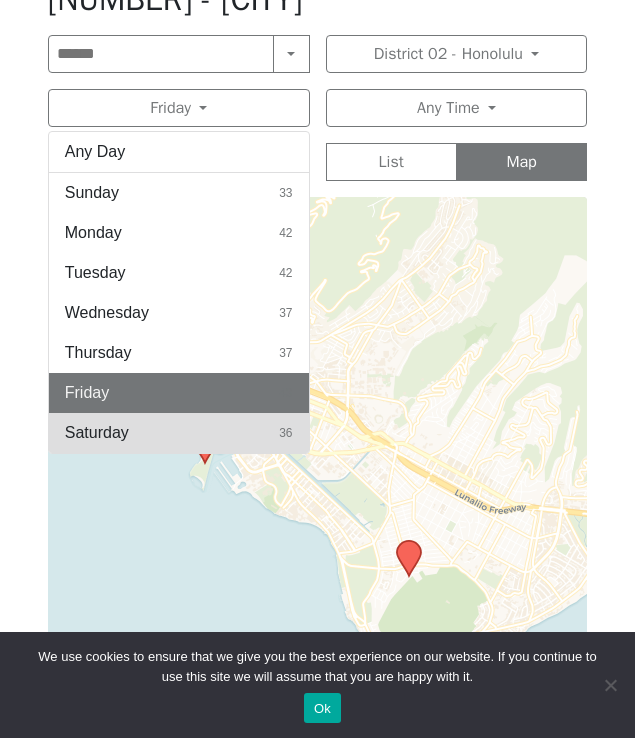 click on "Saturday" at bounding box center [97, 433] 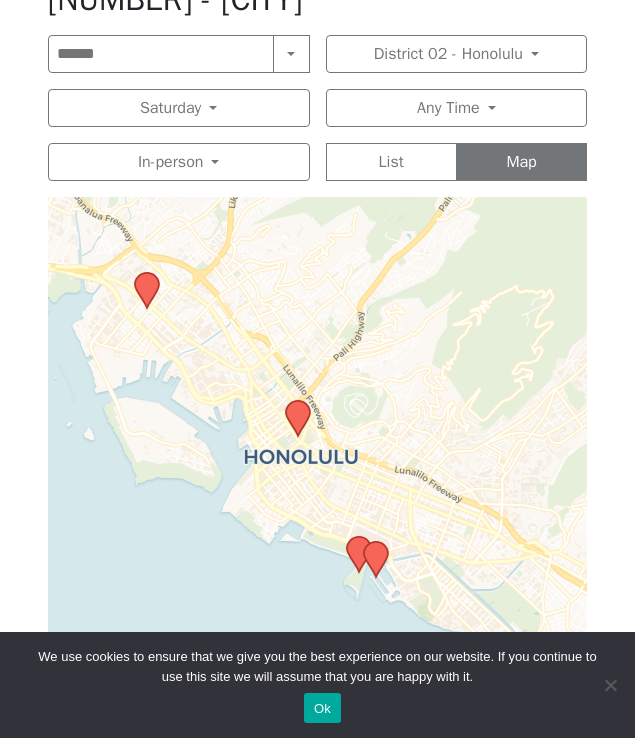 drag, startPoint x: 460, startPoint y: 370, endPoint x: 405, endPoint y: 347, distance: 59.615433 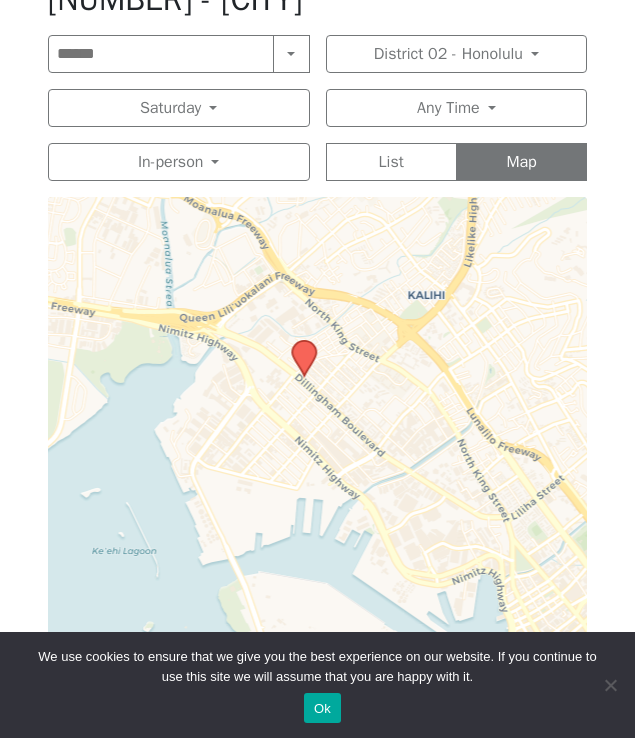 drag, startPoint x: 324, startPoint y: 468, endPoint x: 760, endPoint y: 588, distance: 452.21234 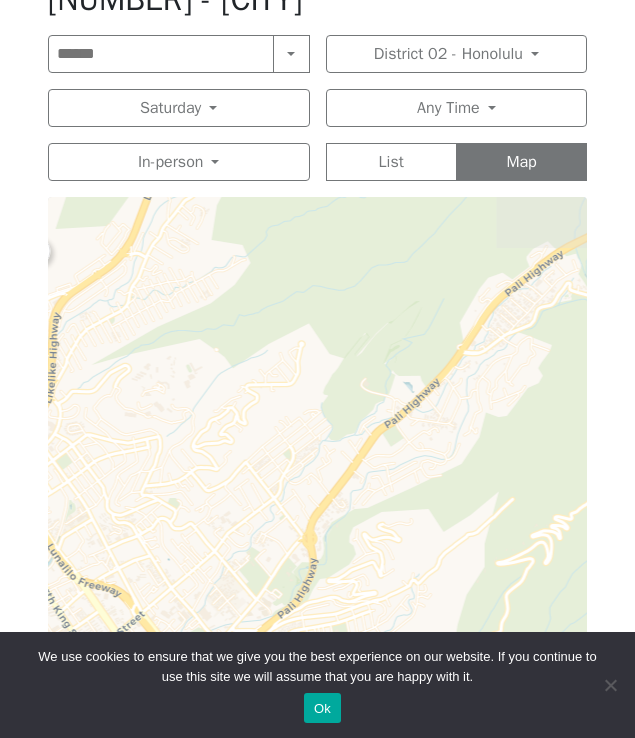 drag, startPoint x: 580, startPoint y: 432, endPoint x: 161, endPoint y: 481, distance: 421.85544 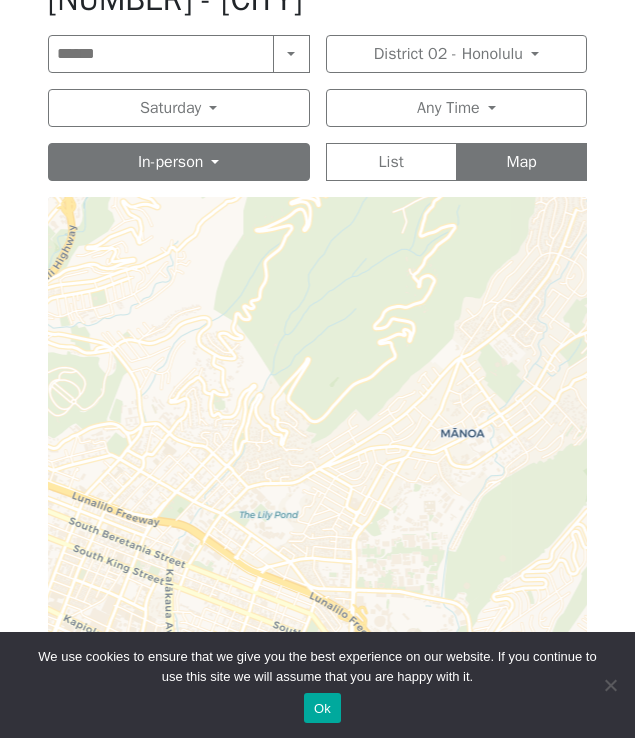 drag, startPoint x: 428, startPoint y: 479, endPoint x: 190, endPoint y: 146, distance: 409.30795 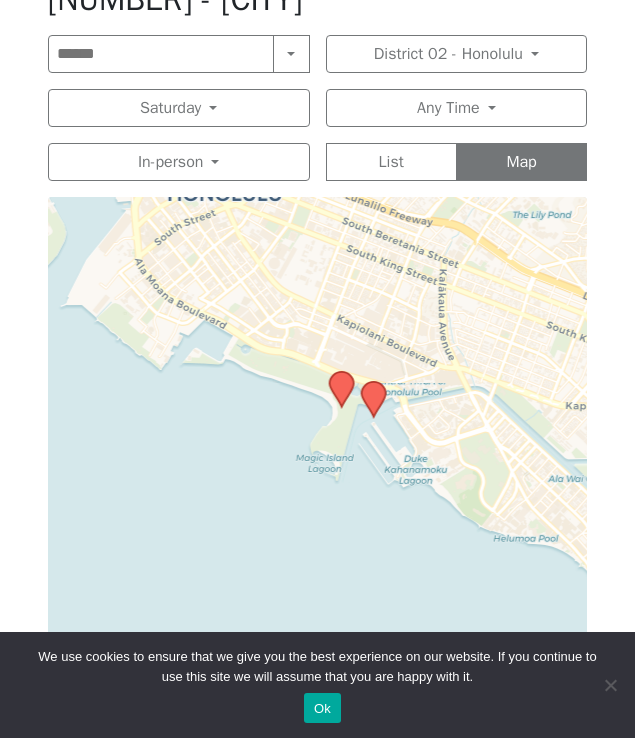 drag, startPoint x: 177, startPoint y: 386, endPoint x: 450, endPoint y: 86, distance: 405.62173 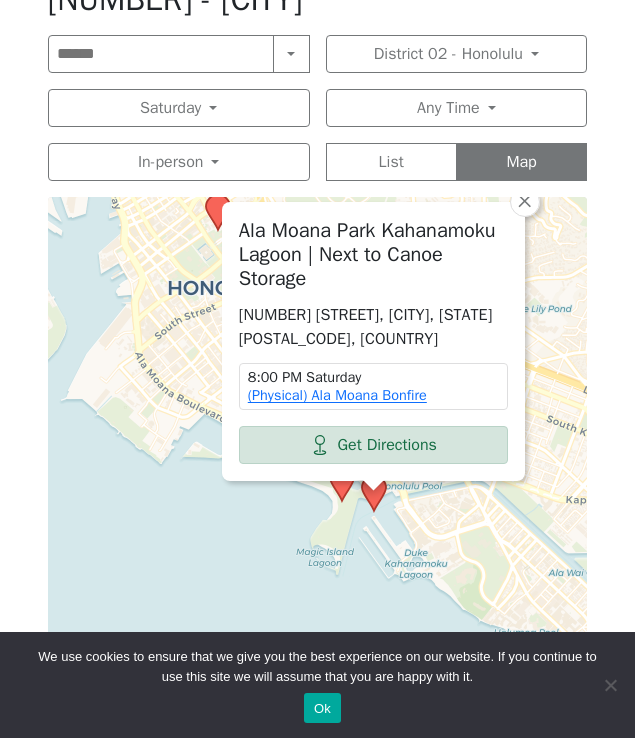 click on "[LOCATION] [LOCATION] | Next to Canoe Storage [NUMBER] [STREET], [CITY], [STATE] [POSTAL_CODE], [COUNTRY] [TIME] [DAY] (Physical) [EVENT_NAME] Get Directions × Leaflet | © OpenStreetMap contributors © CARTO" at bounding box center (318, 447) 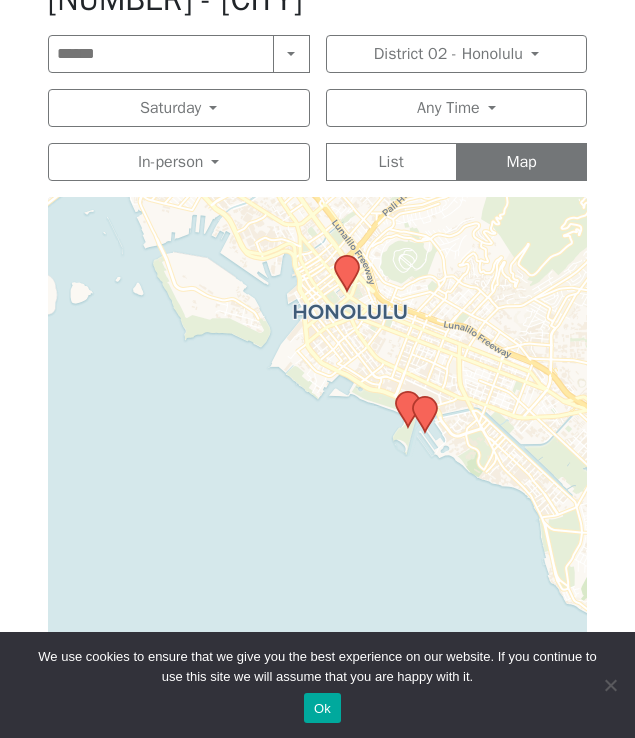 click on "Leaflet   |  ©  OpenStreetMap  contributors ©  CARTO" at bounding box center (318, 447) 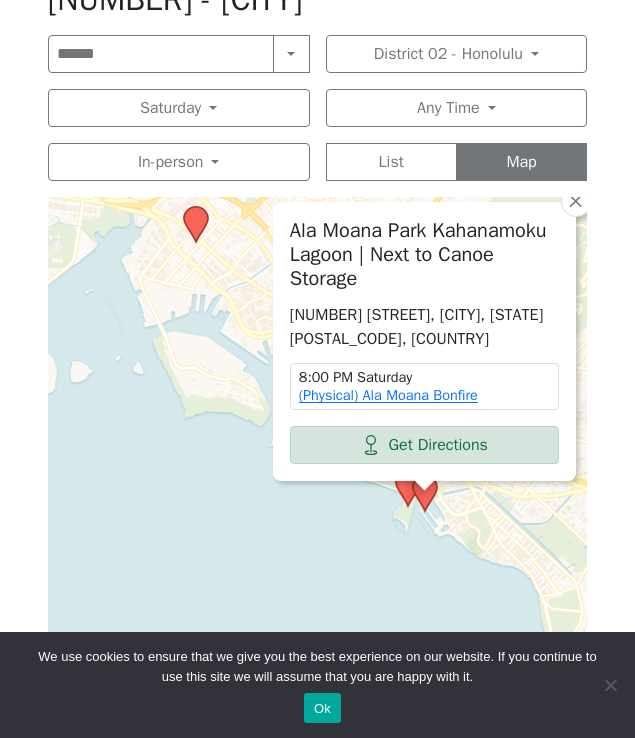 click on "Alcoholics Anonymous on Oahu
Home Meetings Physical Meetings Online Meetings Printable Meeting Schedules A.A. Meeting Add/Change Form Virtual Meeting Help verify attendance Order Literature Available Links: Big Book How It Works Literature Order Form The Promises Traditions Checklist 12 Traditions ORDER FORM My account My Cart Events Calendar Submit Your Event AA related events will be posted provided that they conform to the Twelve Traditions. Acceptable events would include but not be limited to the following: 1. Intergroup events (Founders Day, I.G. Round-up) 2. Area events 3. District events (alcathons) 4. Registered Homegroup events (dances, campouts, picnics) 5. AA Conventions or Conferences provided they have no outside affiliations. [contact-form 2 “Event”] About AA What Is A.A. Contribute BY Credit card BY CHECK 7th Tradition Best Practices Group Treasurer Template Service Accessibilities Area Committees 24 Hour Helpline 12 Step Work" at bounding box center [317, 421] 